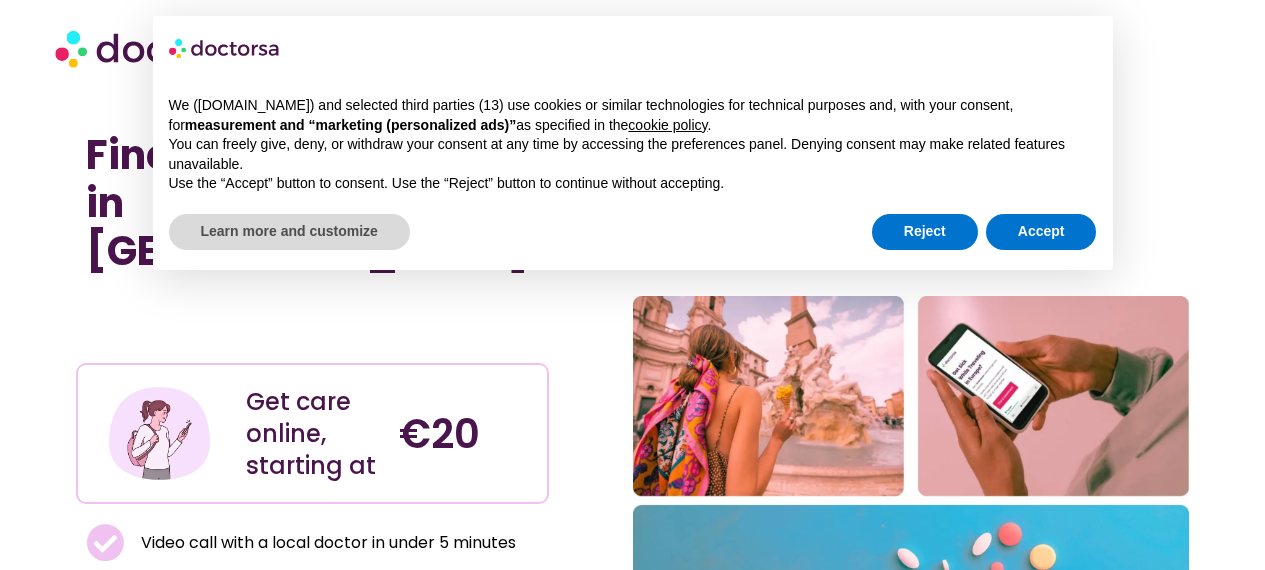 scroll, scrollTop: 0, scrollLeft: 0, axis: both 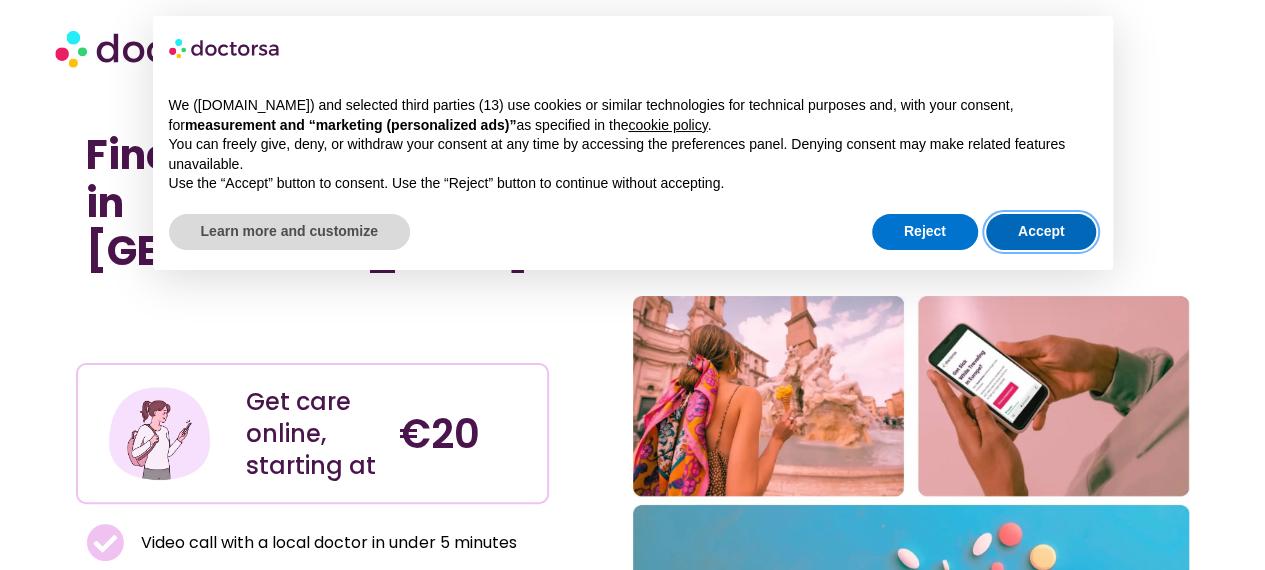 click on "Accept" at bounding box center (1041, 232) 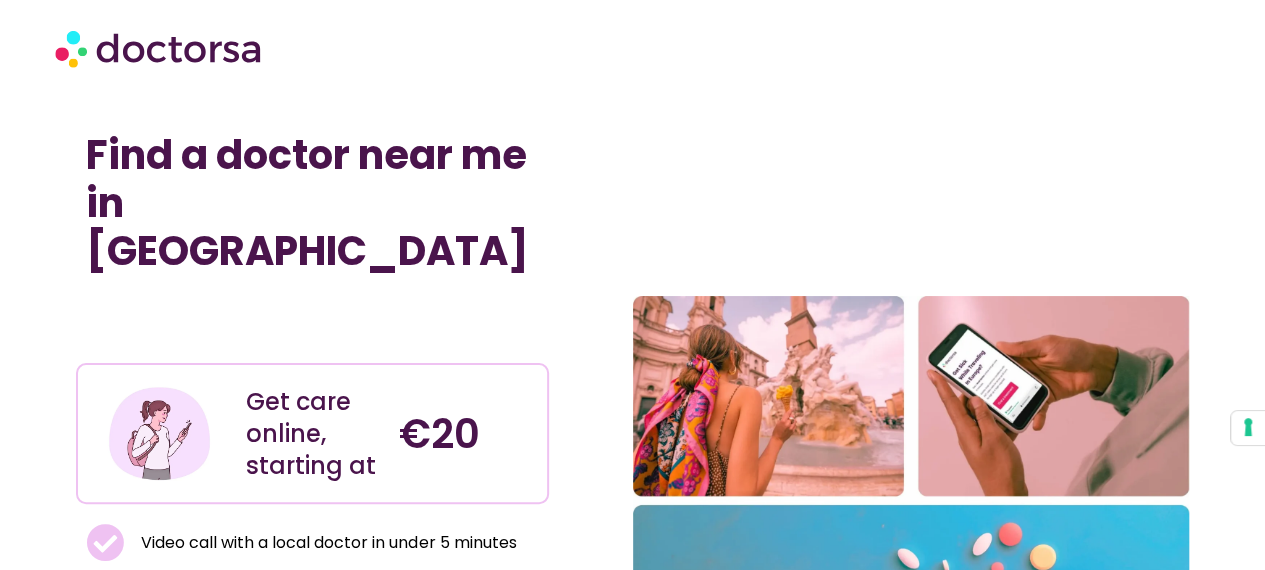 scroll, scrollTop: 498, scrollLeft: 0, axis: vertical 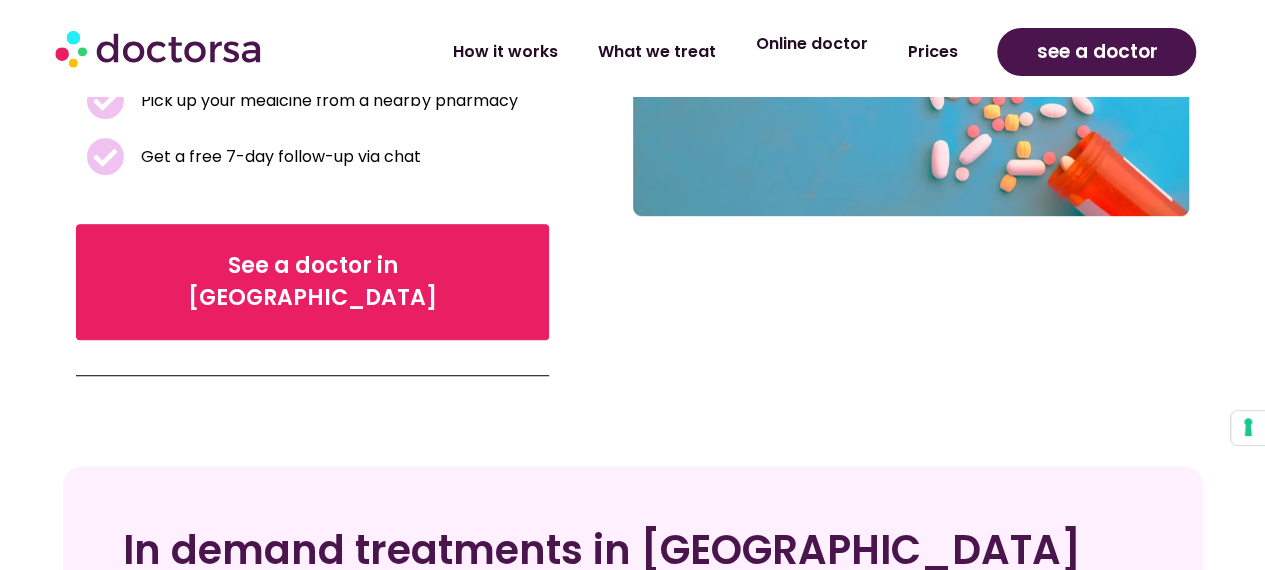 click on "Online doctor" 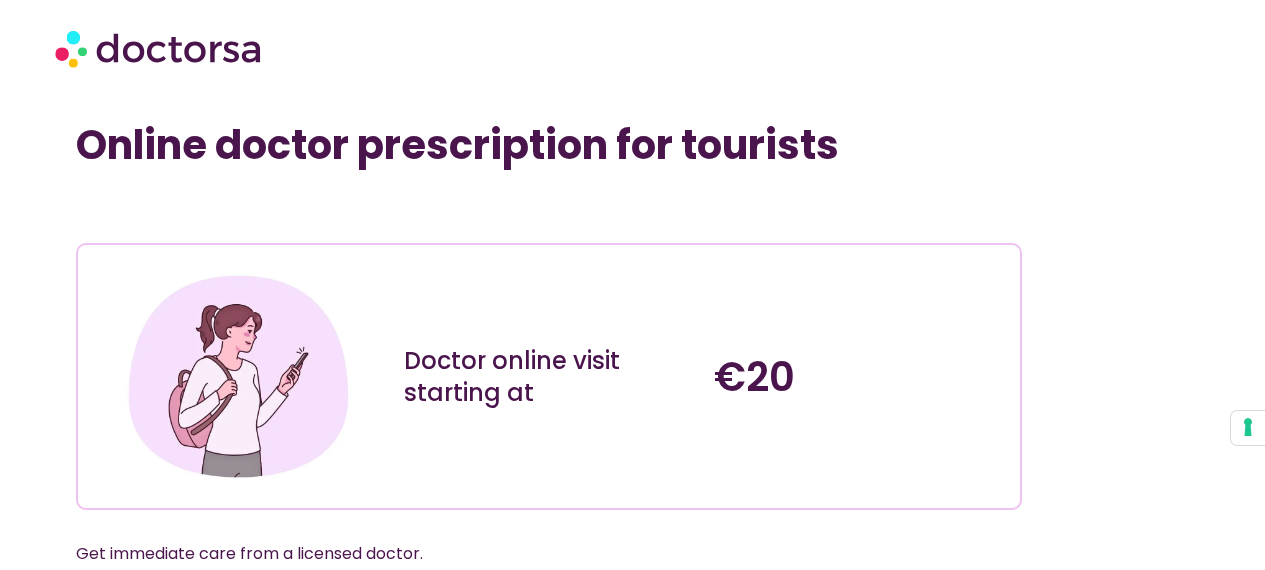 scroll, scrollTop: 0, scrollLeft: 0, axis: both 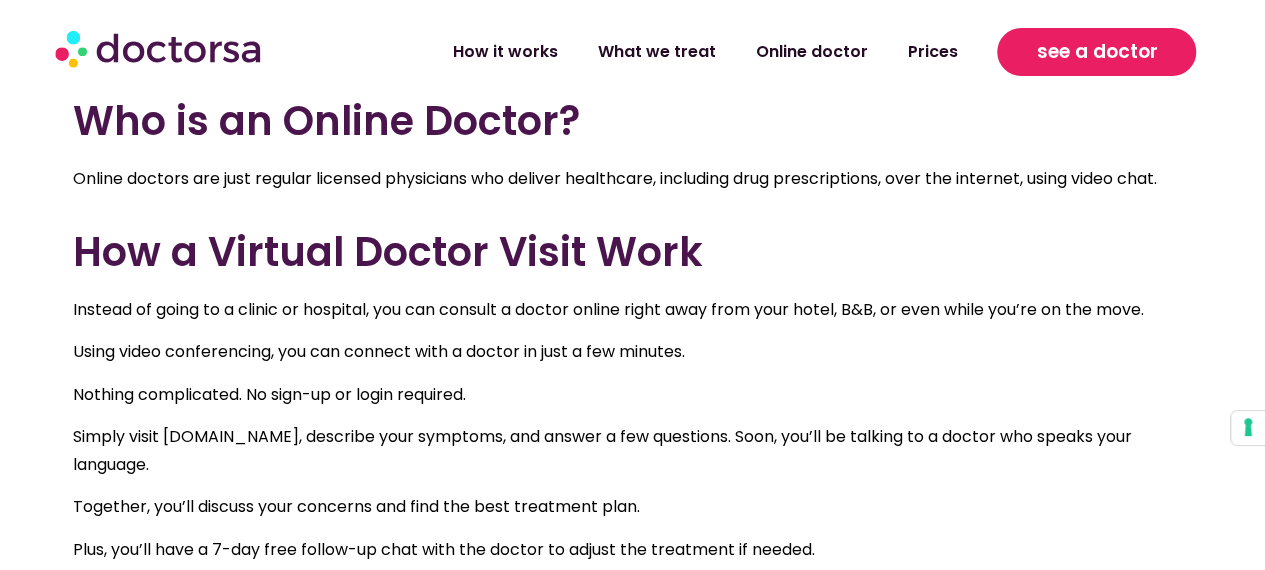 click on "see a doctor" at bounding box center [1096, 52] 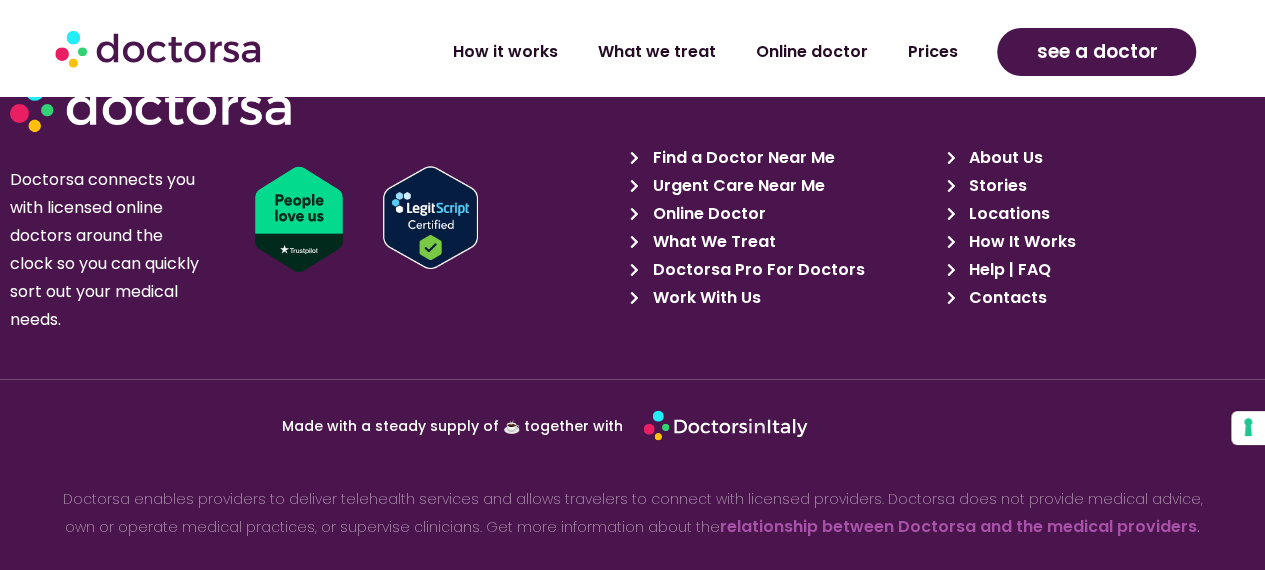 scroll, scrollTop: 8392, scrollLeft: 0, axis: vertical 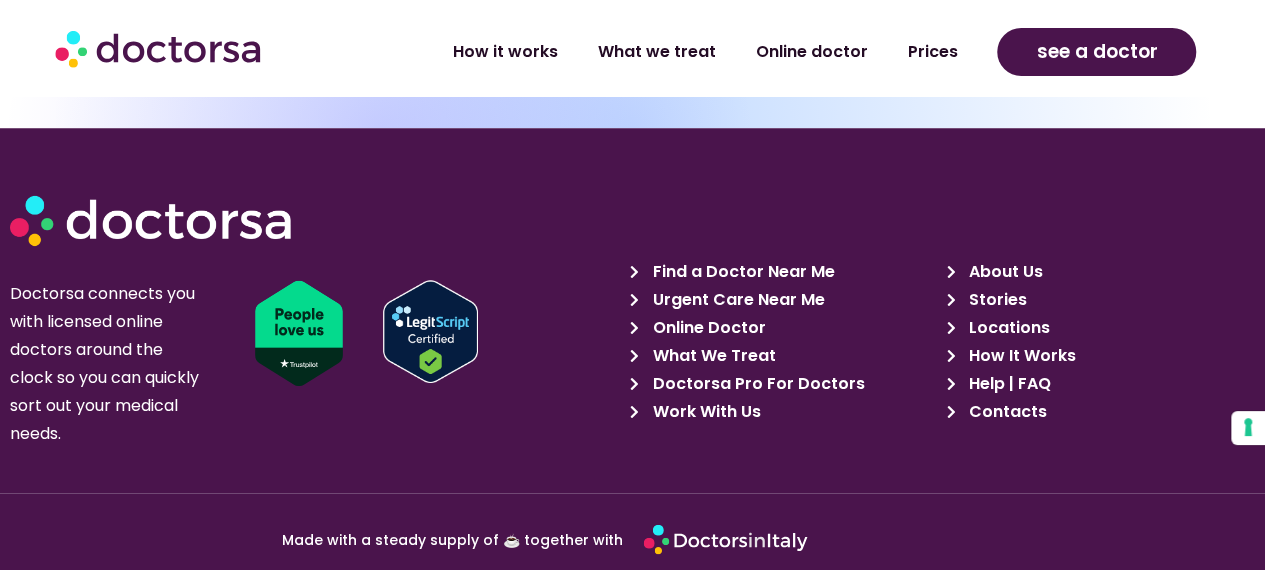 click on "Doctorsa Pro For Doctors" at bounding box center [756, 384] 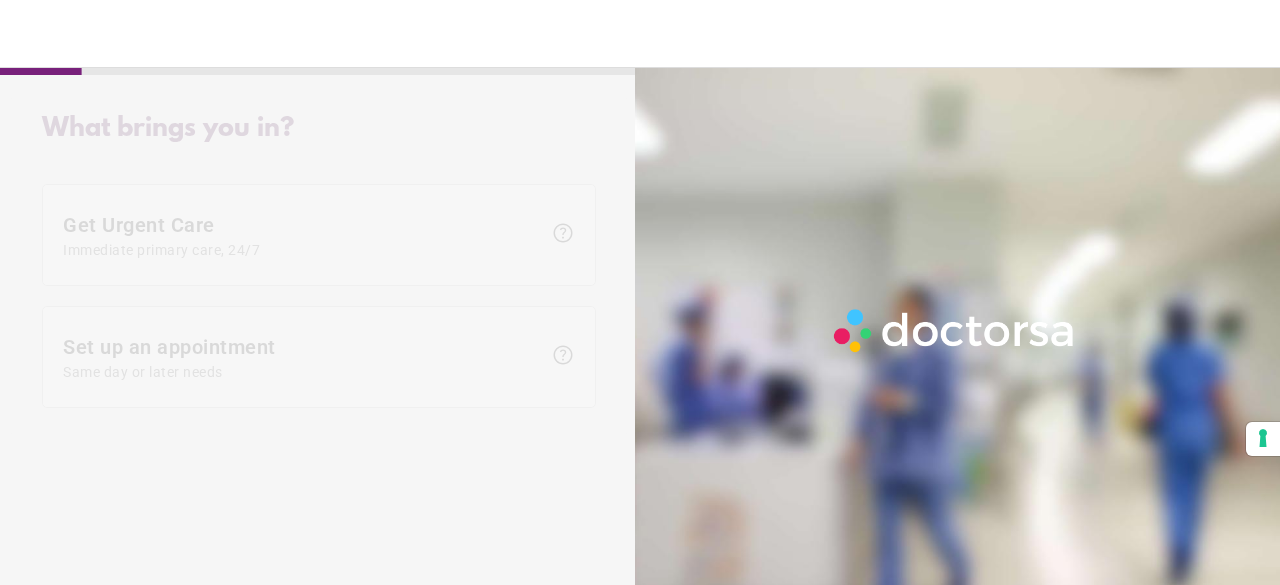 scroll, scrollTop: 0, scrollLeft: 0, axis: both 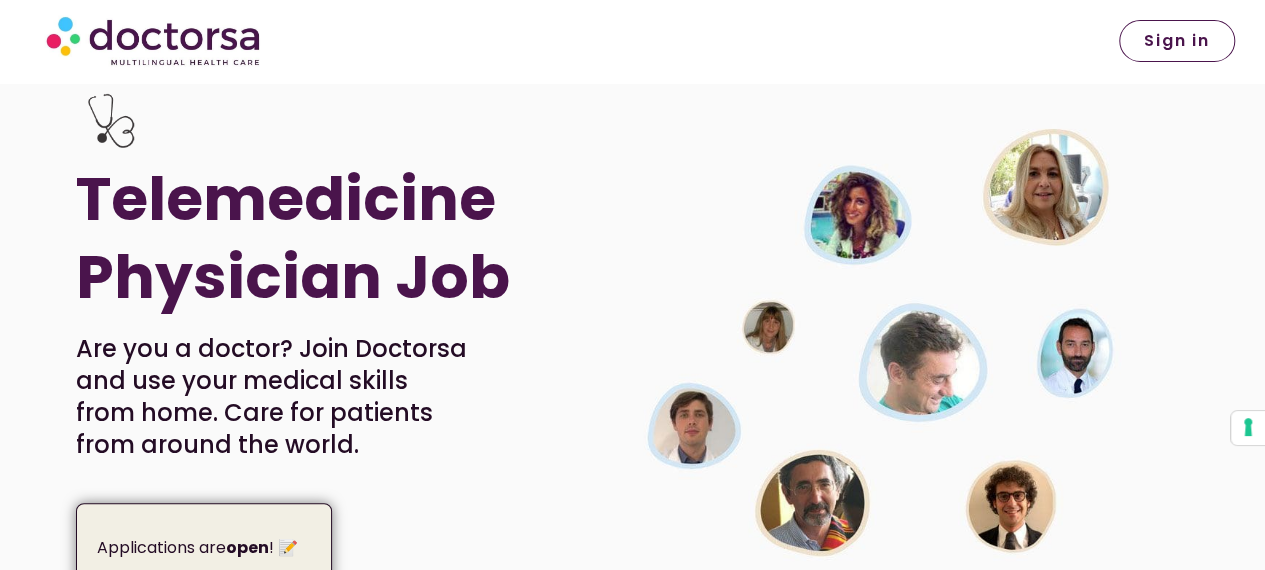 click on "Sign in" at bounding box center (1177, 41) 